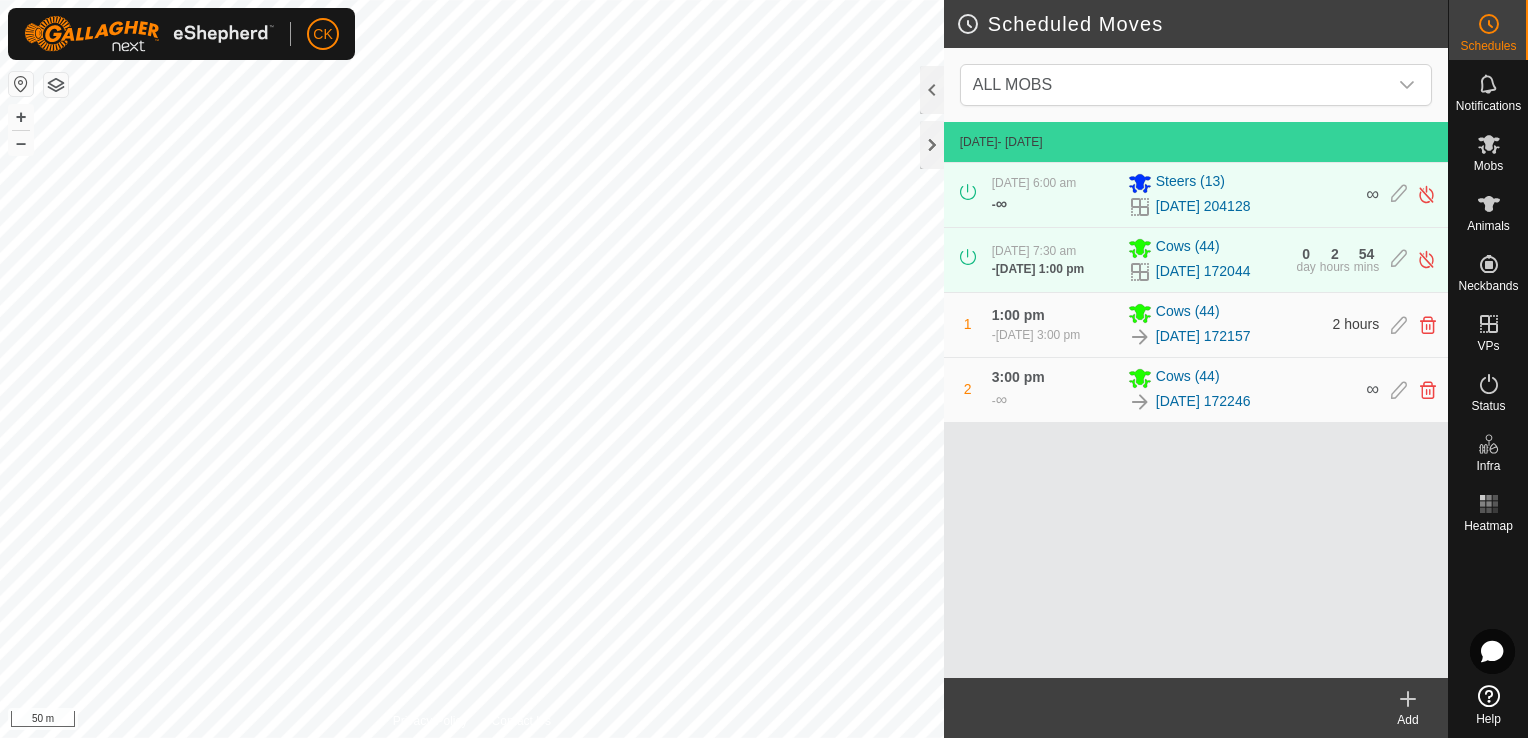 scroll, scrollTop: 0, scrollLeft: 0, axis: both 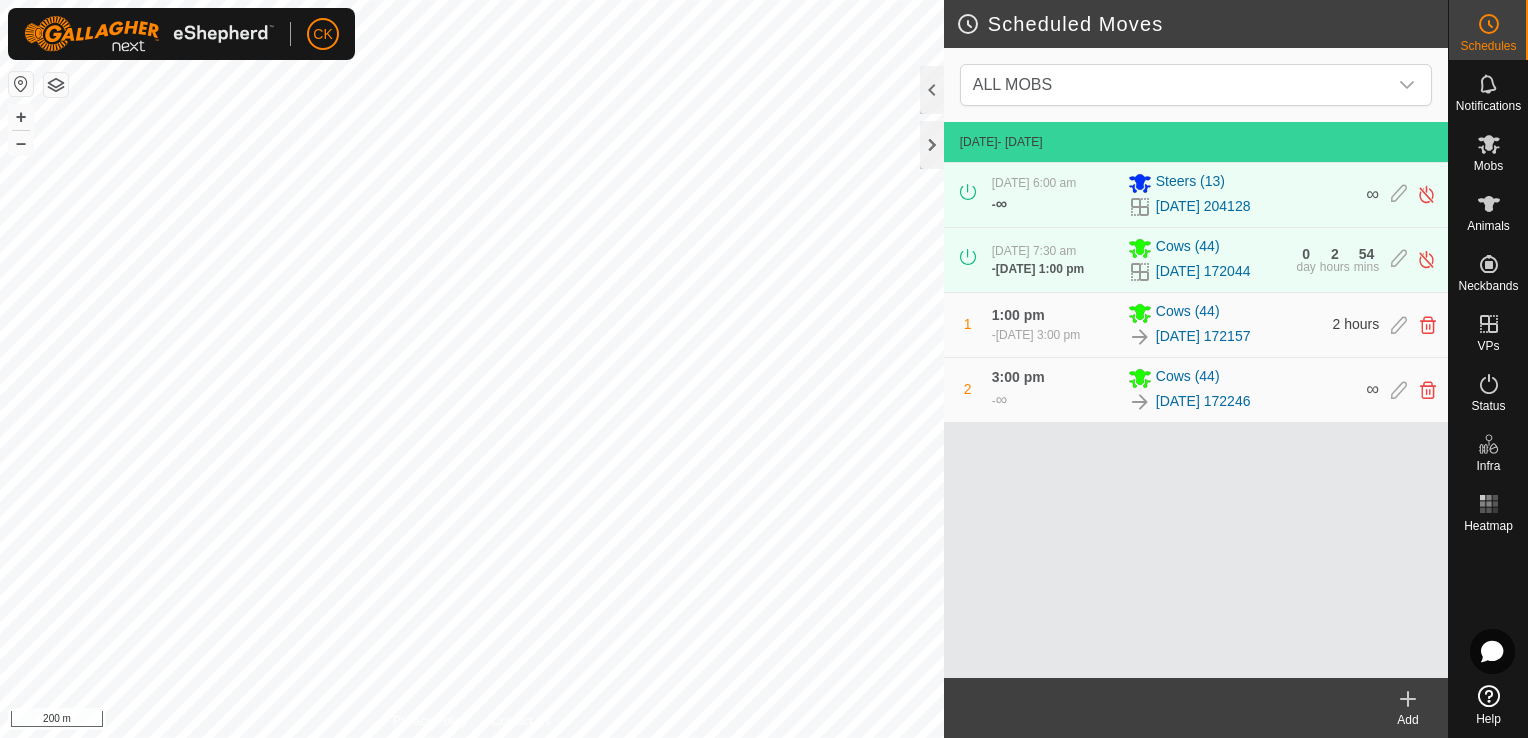 click on "CK Schedules Notifications Mobs Animals Neckbands VPs Status Infra Heatmap Help  Scheduled Moves  ALL MOBS  [DATE]  - [DATE] [DATE] 6:00 am   -  ∞ Steers [PHONE_NUMBER][DATE] 204128 ∞ [DATE] 7:30 am   -  [DATE] 1:00 pm Cows [PHONE_NUMBER][DATE] 172044 0  day  2  hours  54  mins  1 1:00 pm  [DATE], 3:00 pm Cows [PHONE_NUMBER][DATE] 172157 2 hours 2 3:00 pm  -  ∞ Cows [PHONE_NUMBER][DATE] 172246 ∞  Add  Privacy Policy Contact Us
2326
2362810265
Cows
[DATE] 172044 + – ⇧ i 200 m" at bounding box center (764, 369) 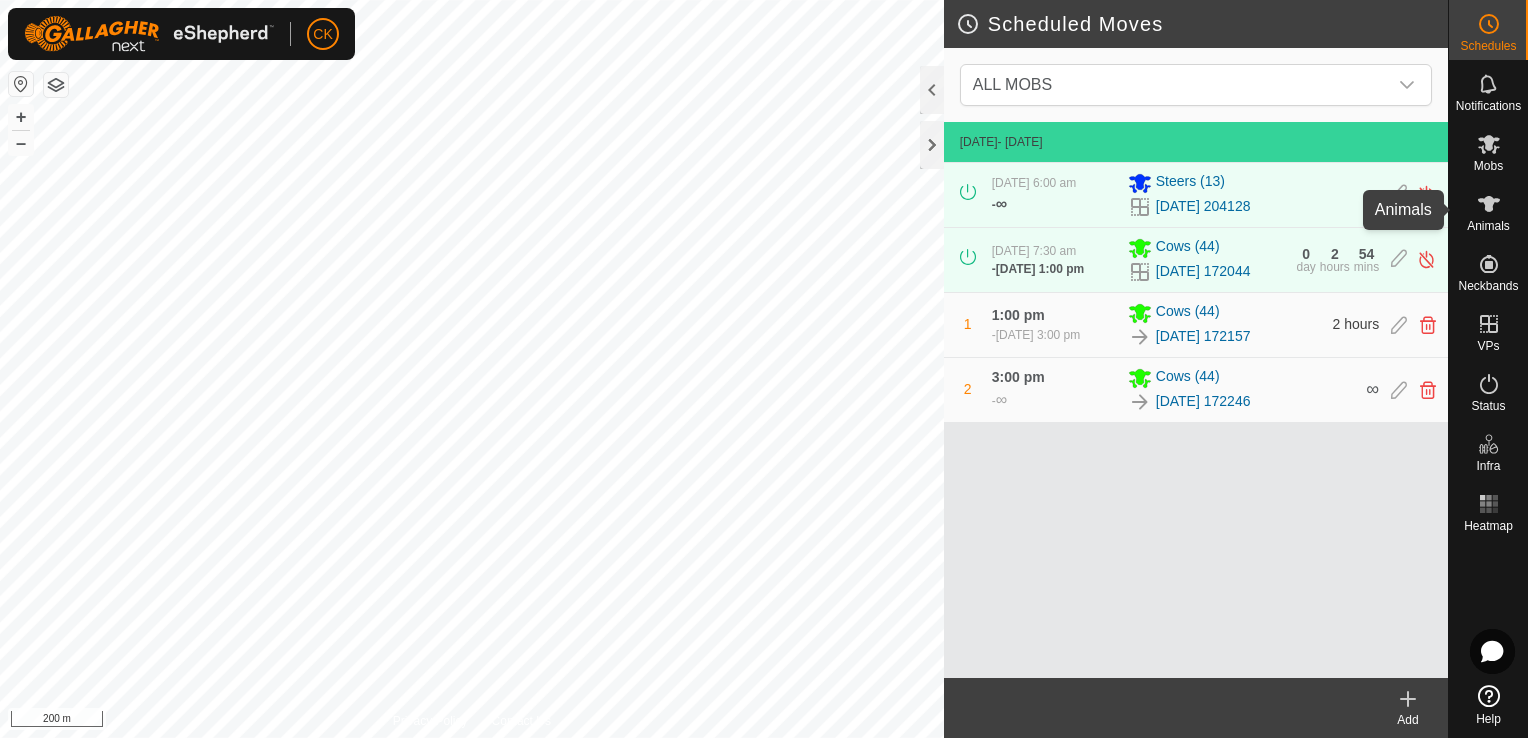click 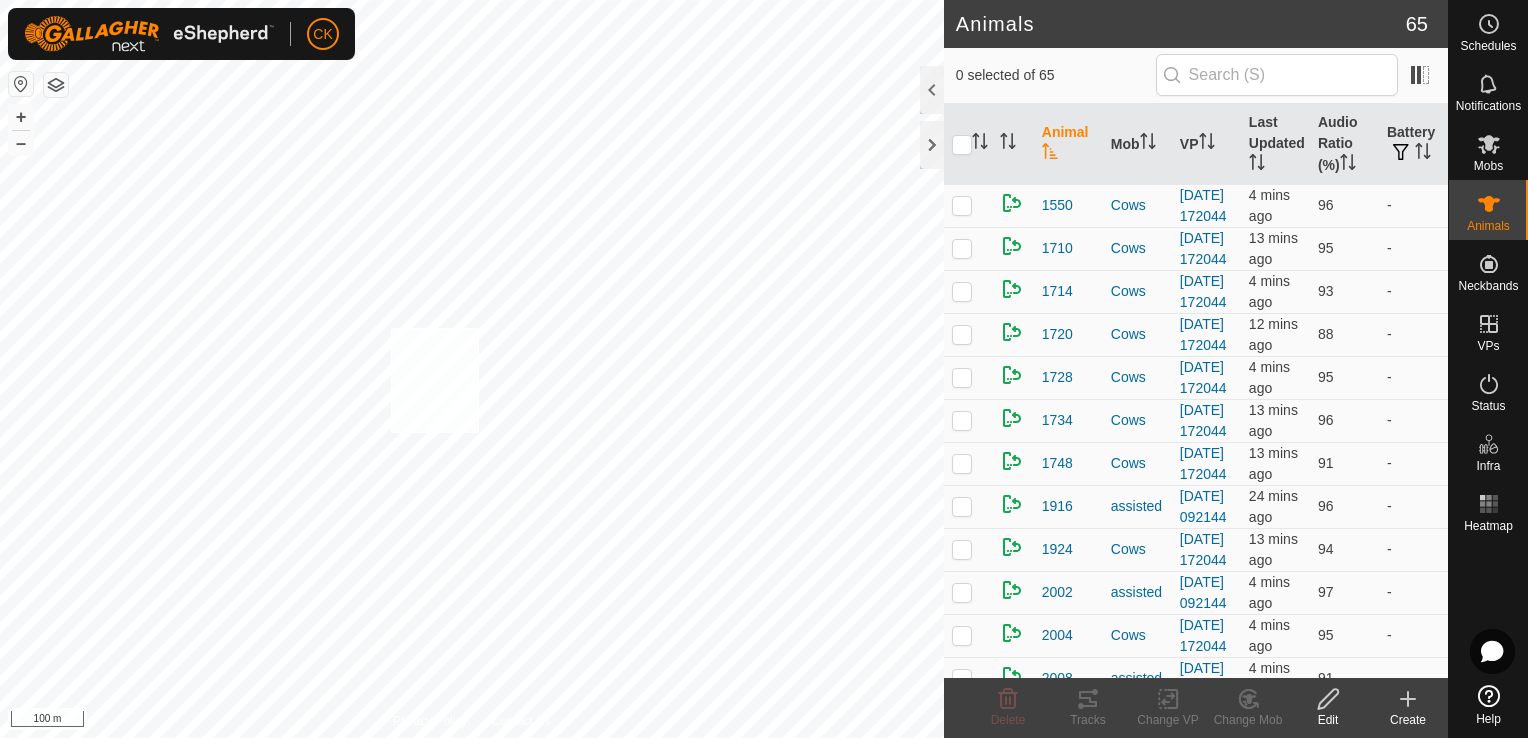 click on "1916
2418954936
assisted
[DATE] 092144 + – ⇧ i 100 m" at bounding box center (472, 369) 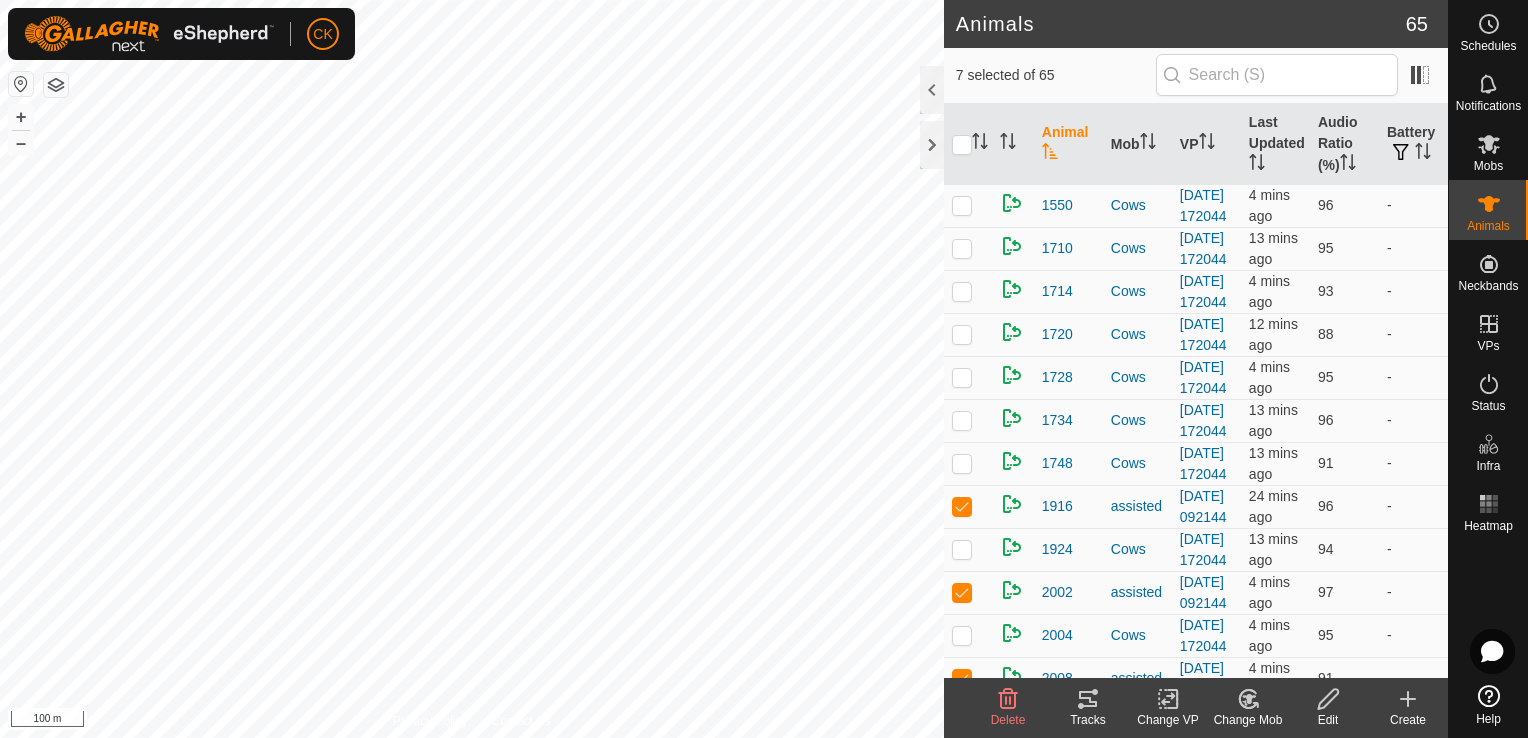 click 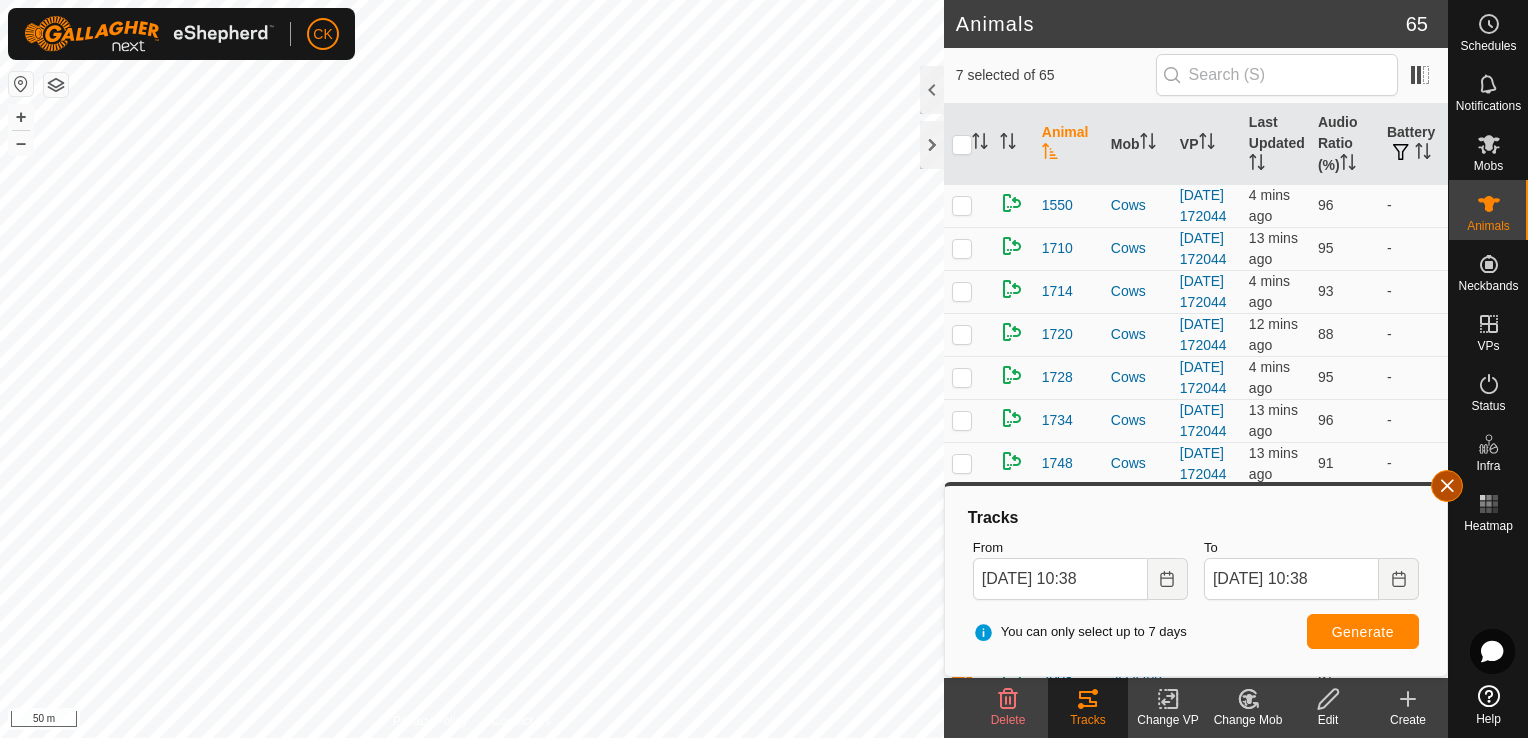 click at bounding box center (1447, 486) 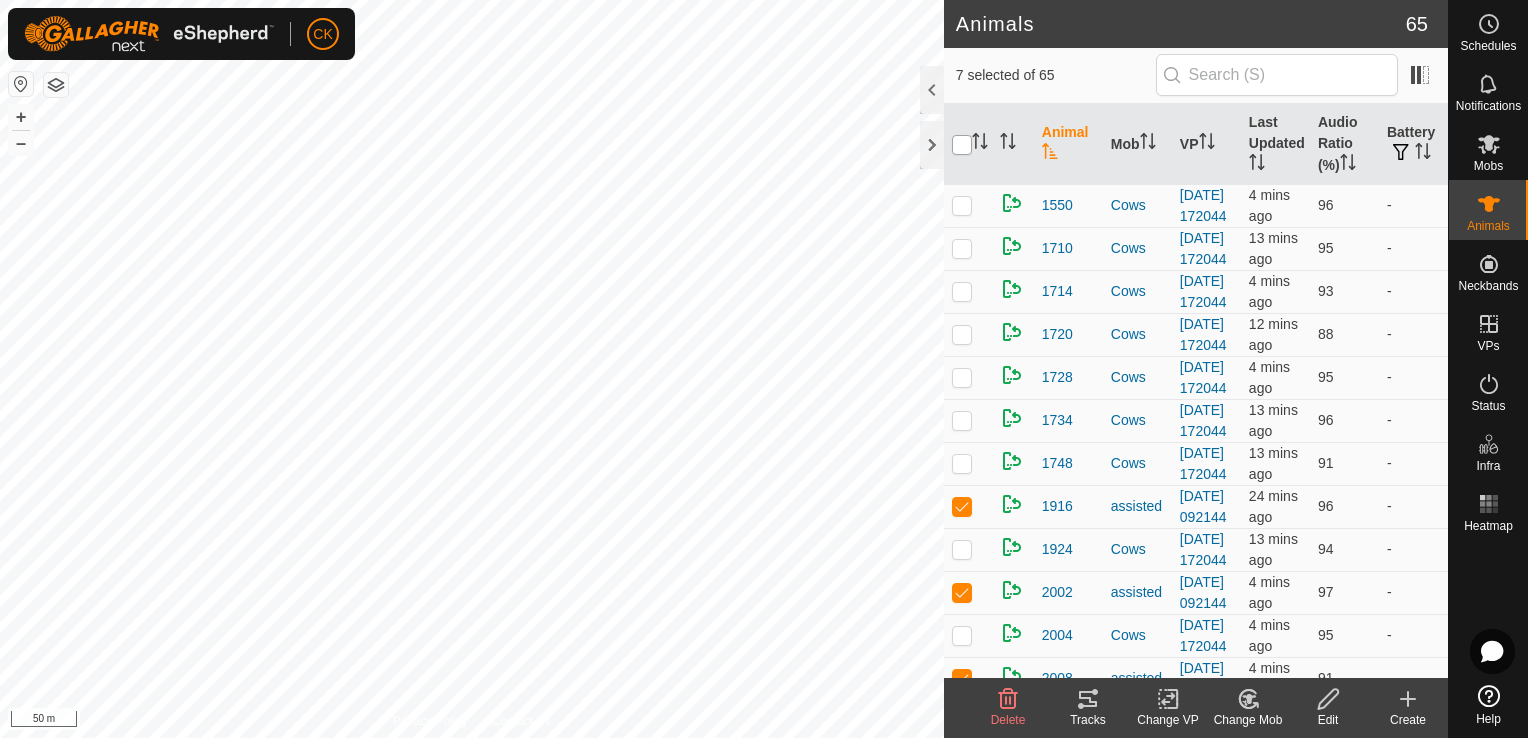 click at bounding box center [962, 145] 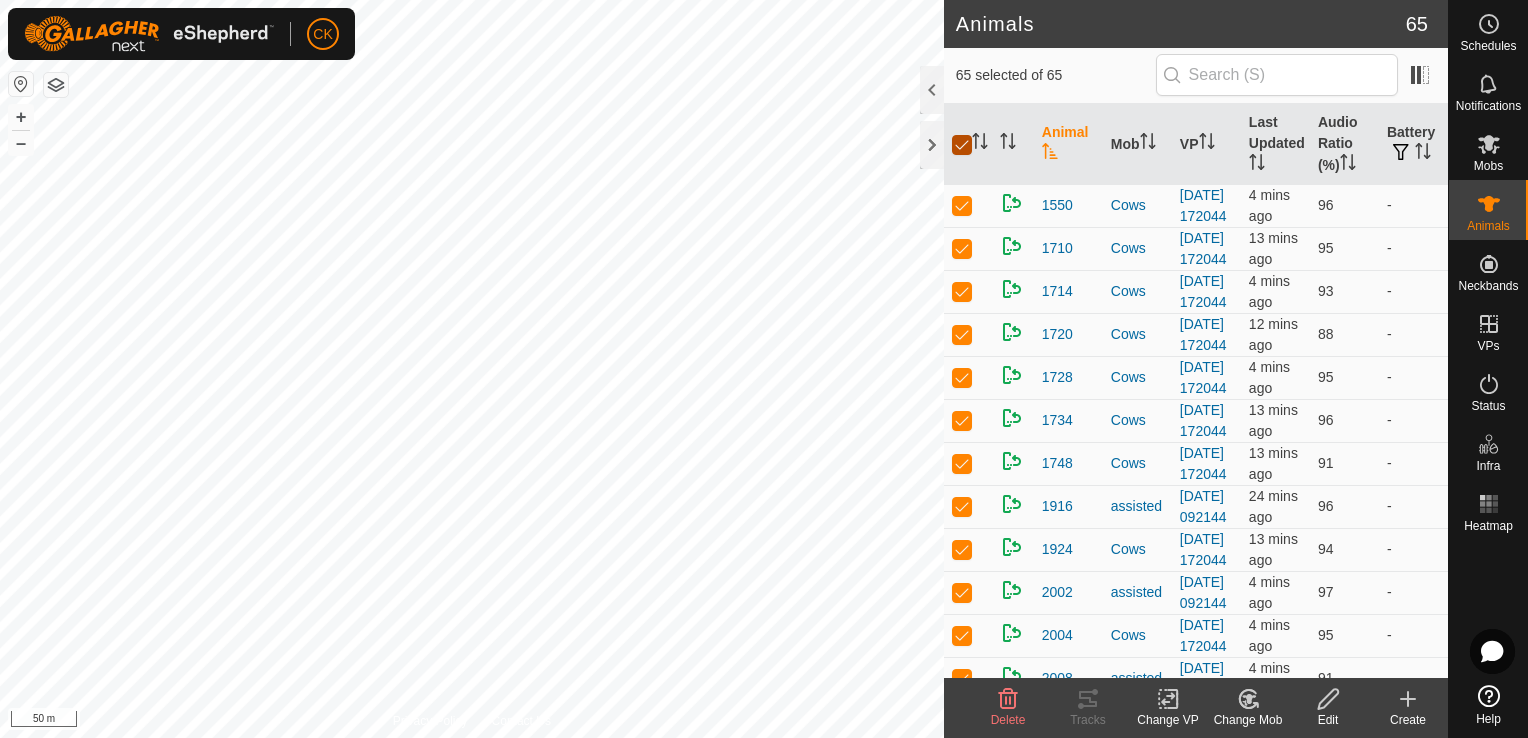 click at bounding box center [962, 145] 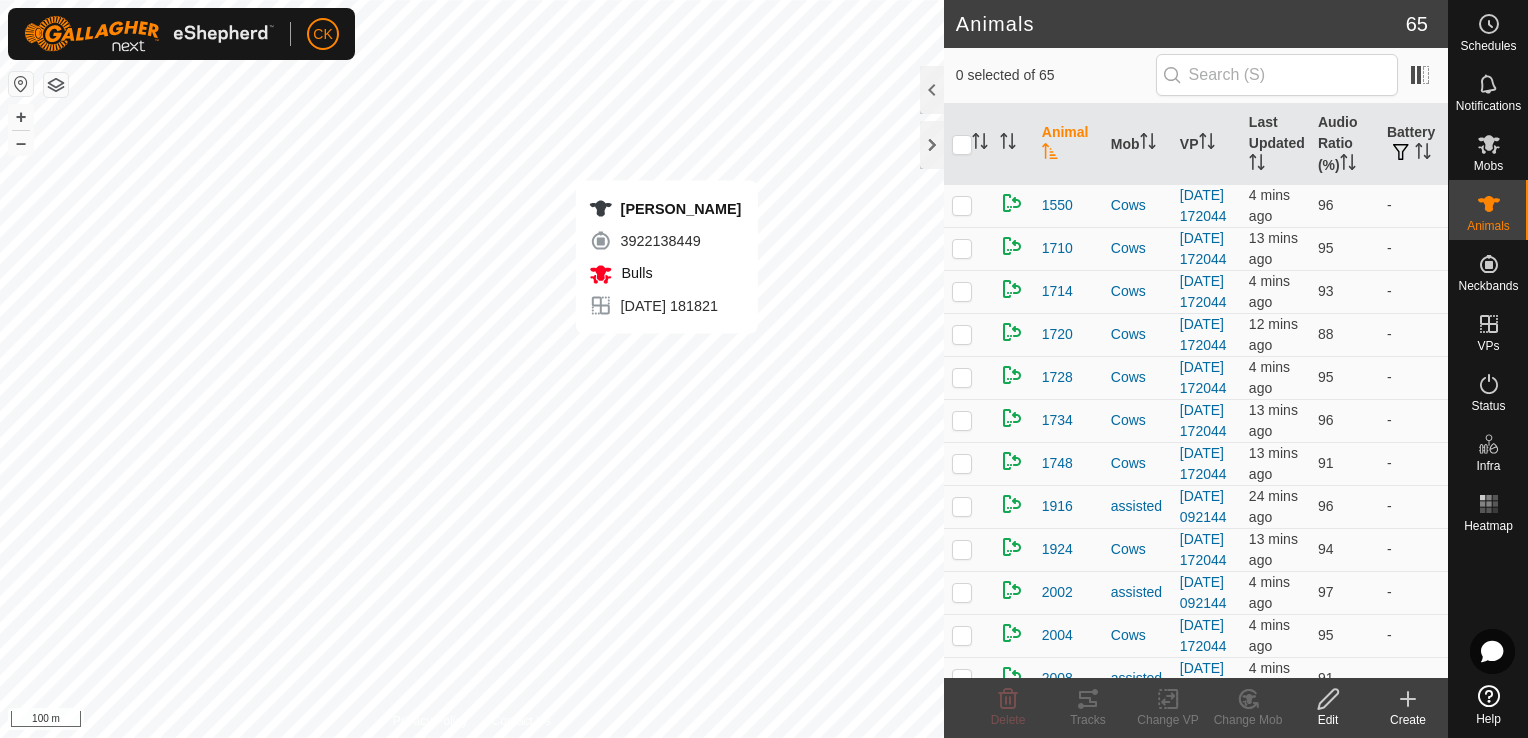 checkbox on "true" 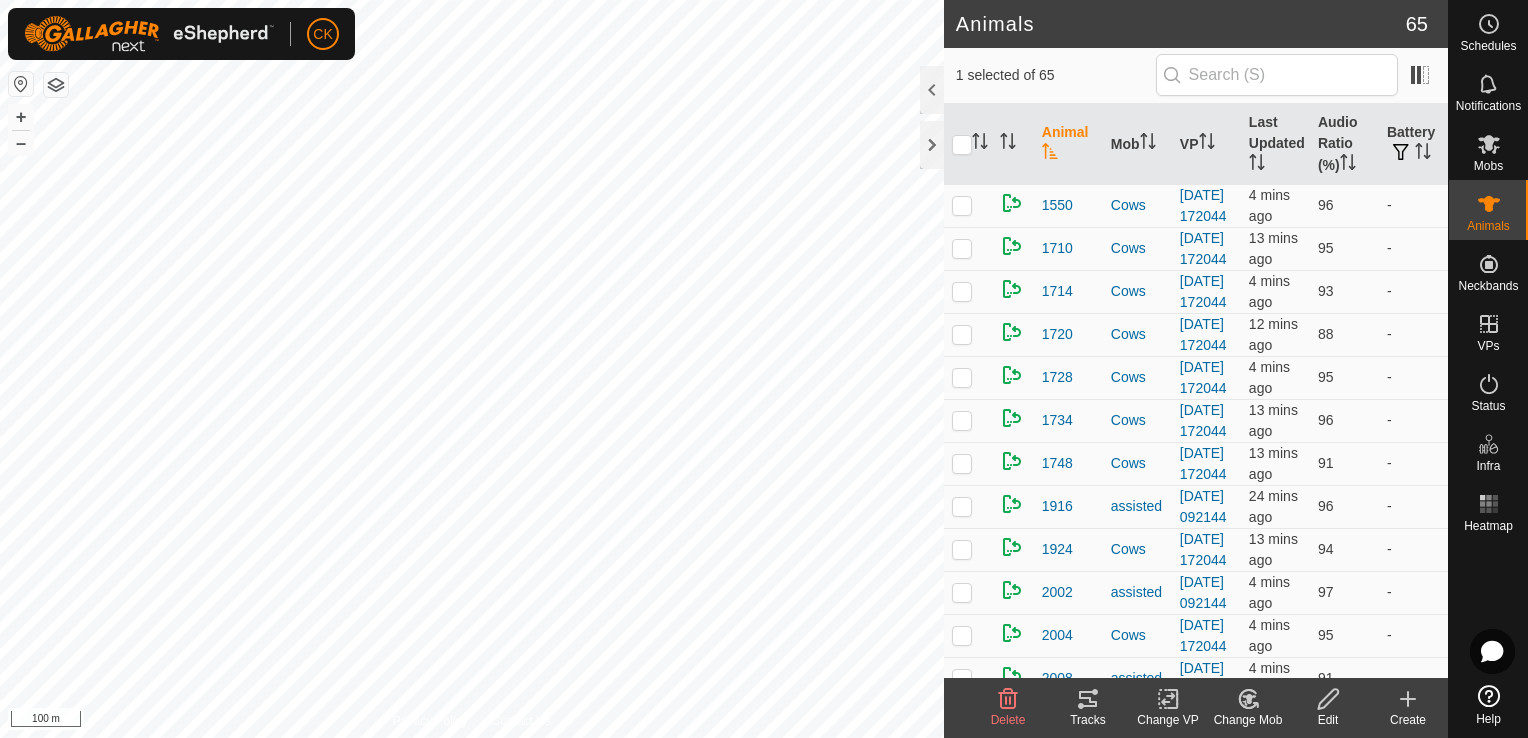 click 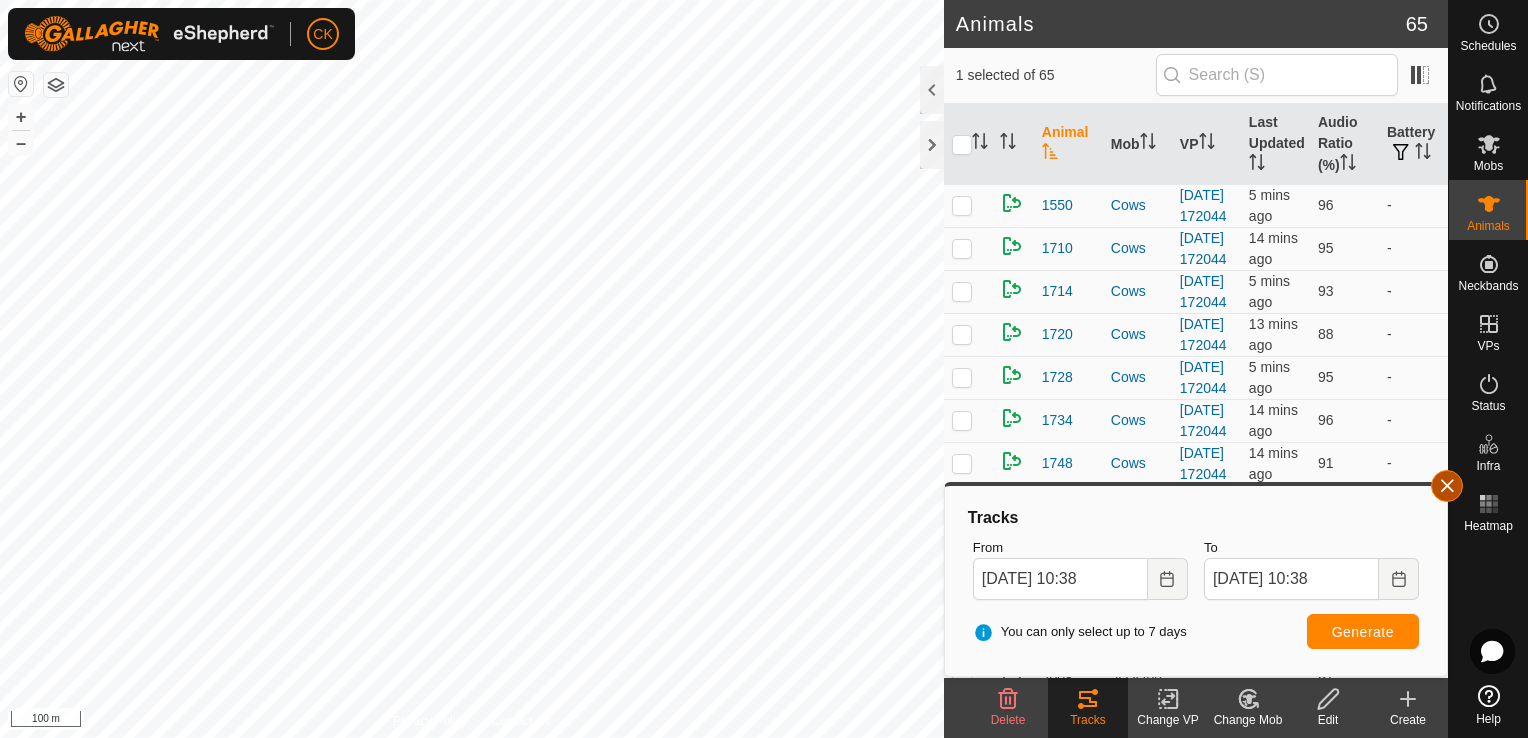 click at bounding box center (1447, 486) 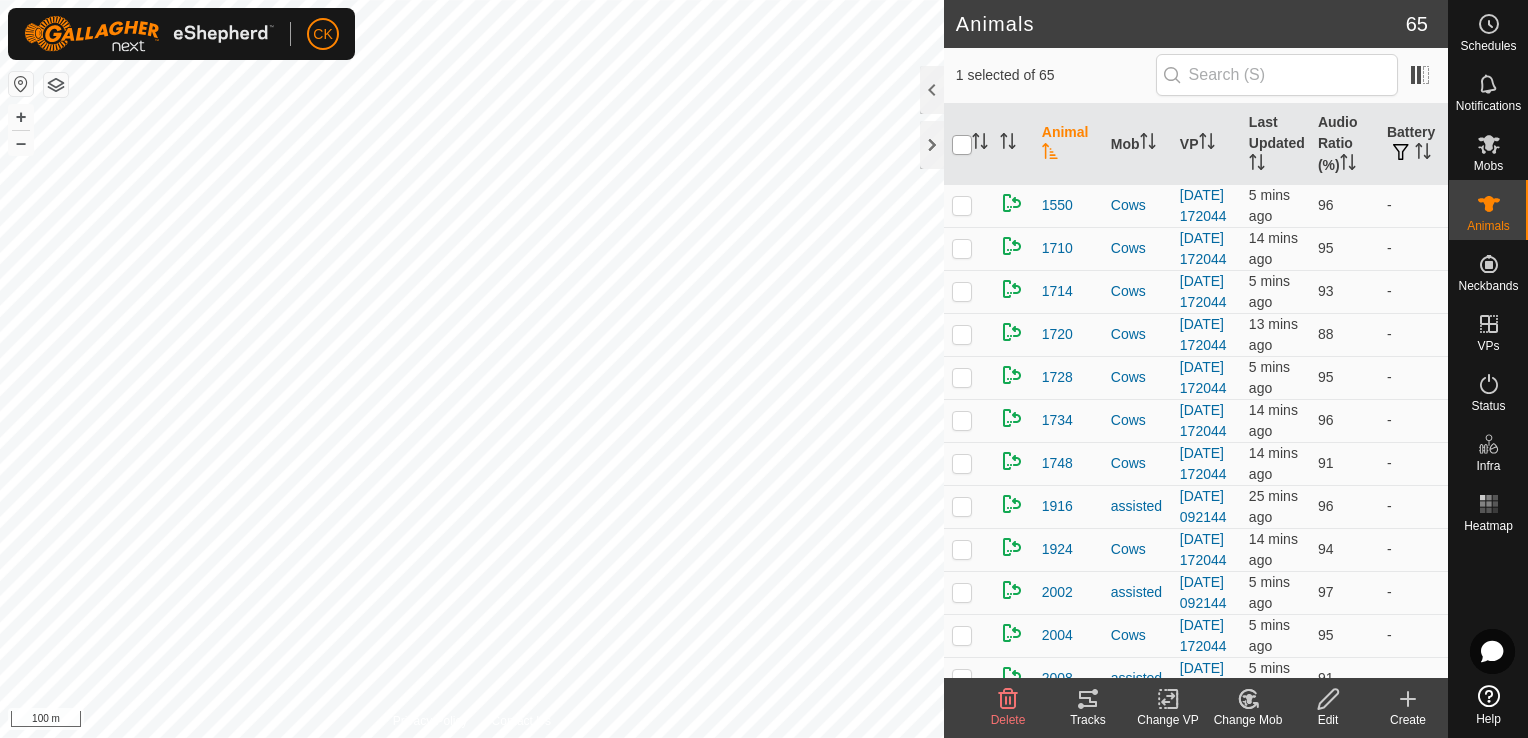 click at bounding box center [962, 145] 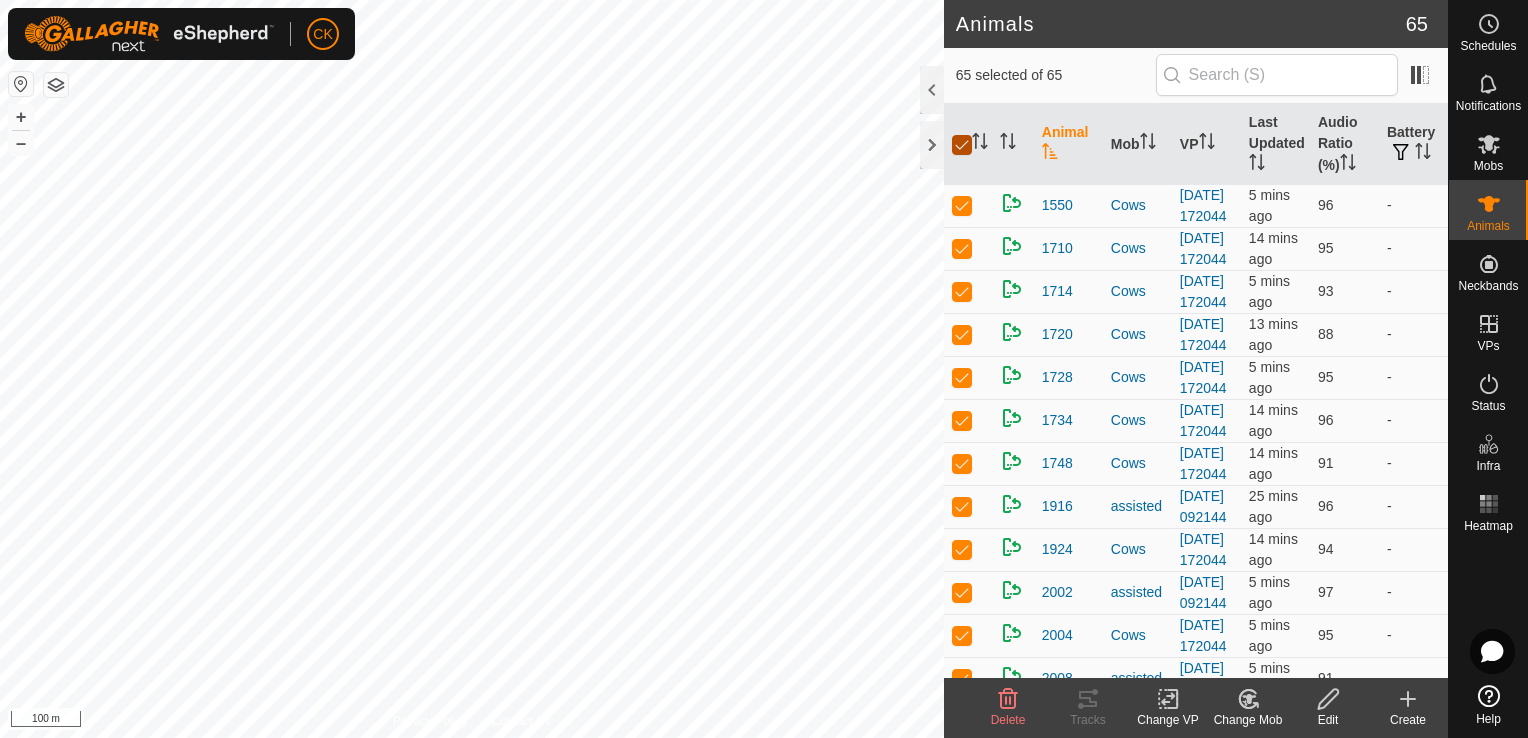 click at bounding box center (962, 145) 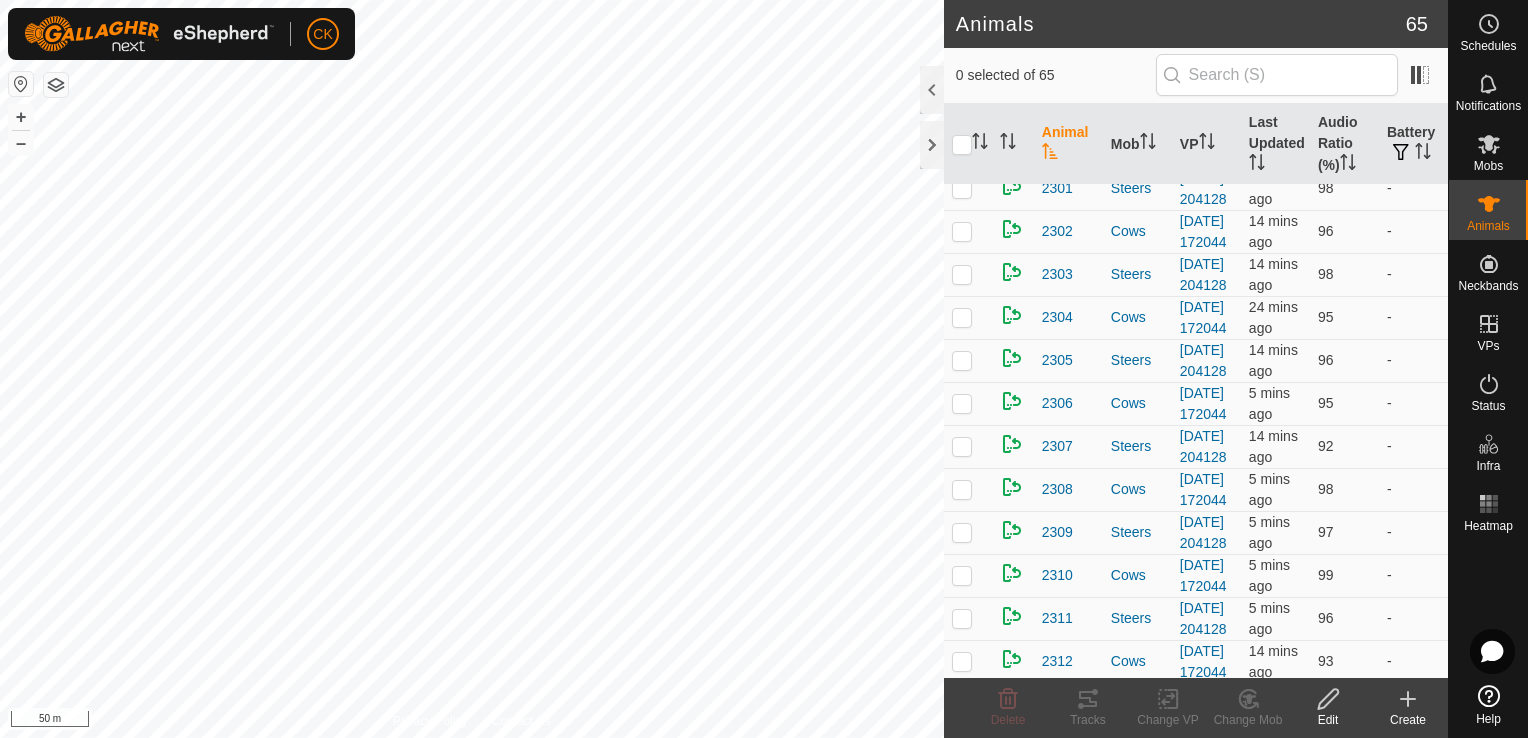 scroll, scrollTop: 1600, scrollLeft: 0, axis: vertical 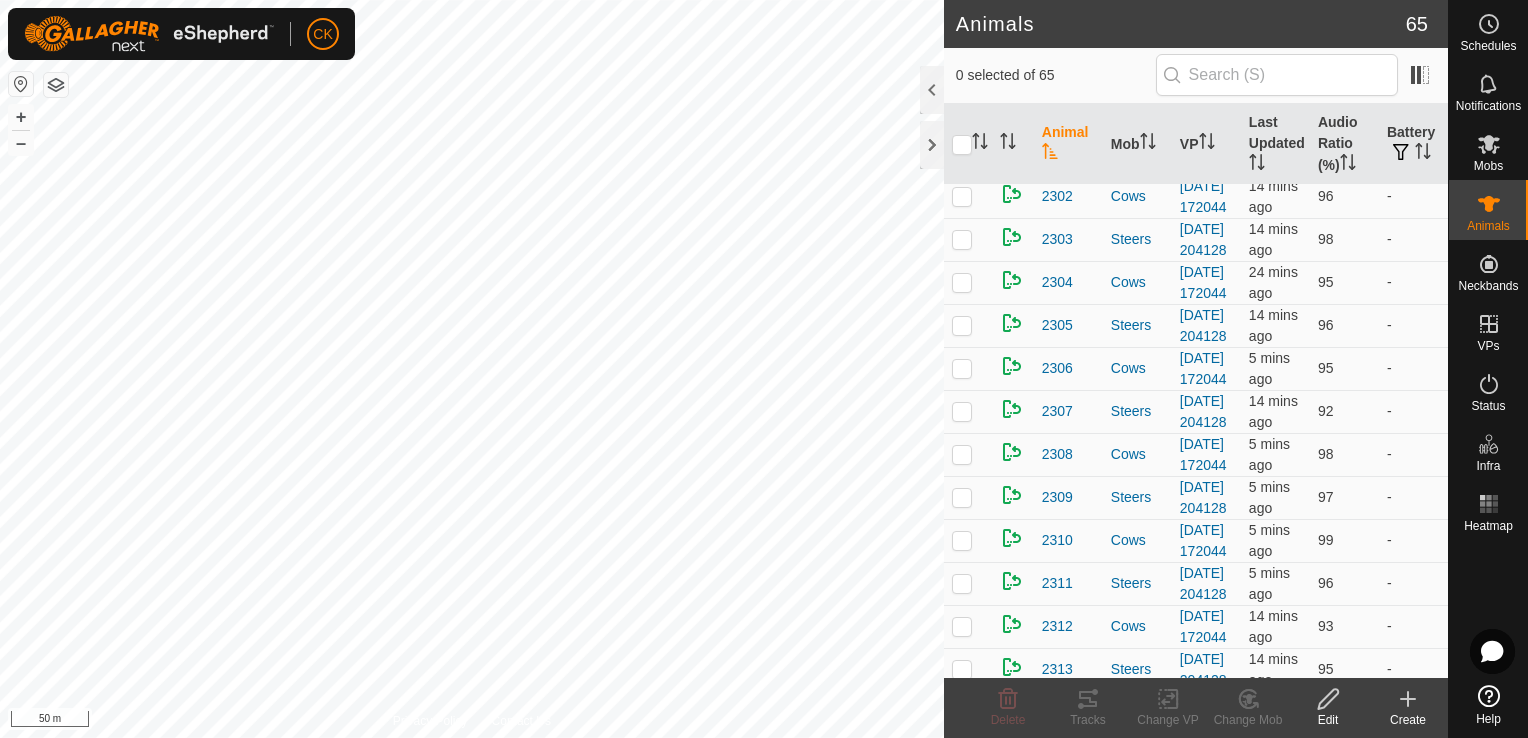 click at bounding box center (962, -105) 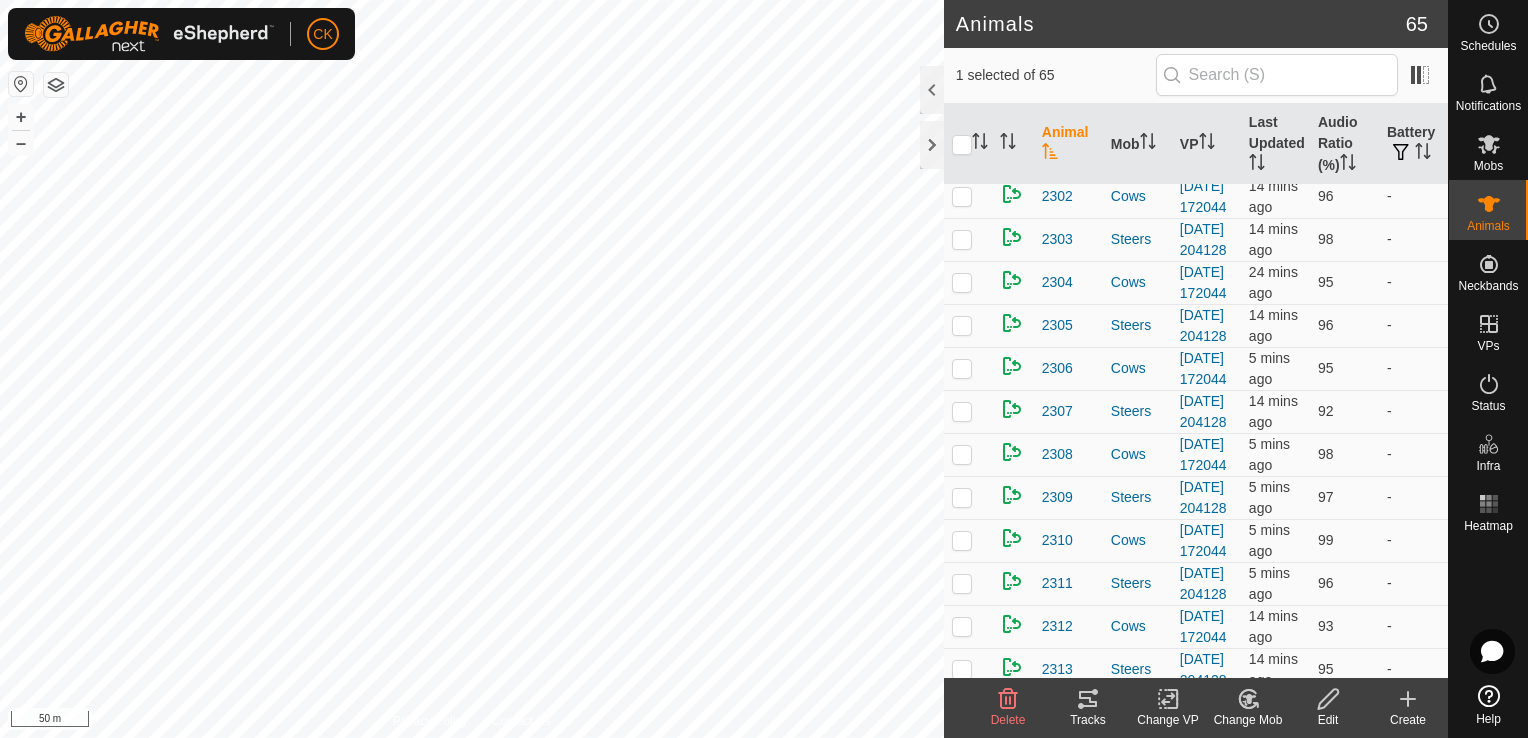 click 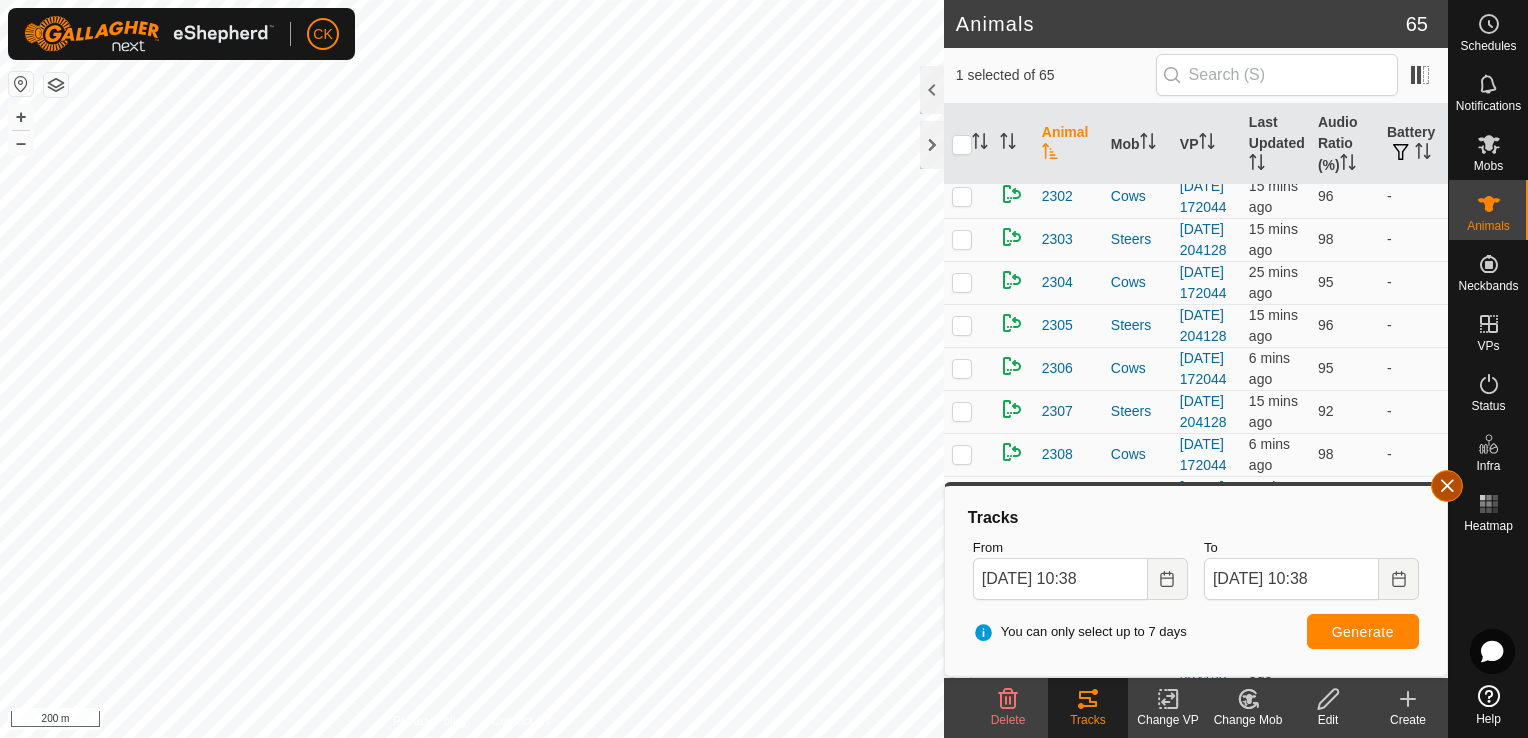click at bounding box center [1447, 486] 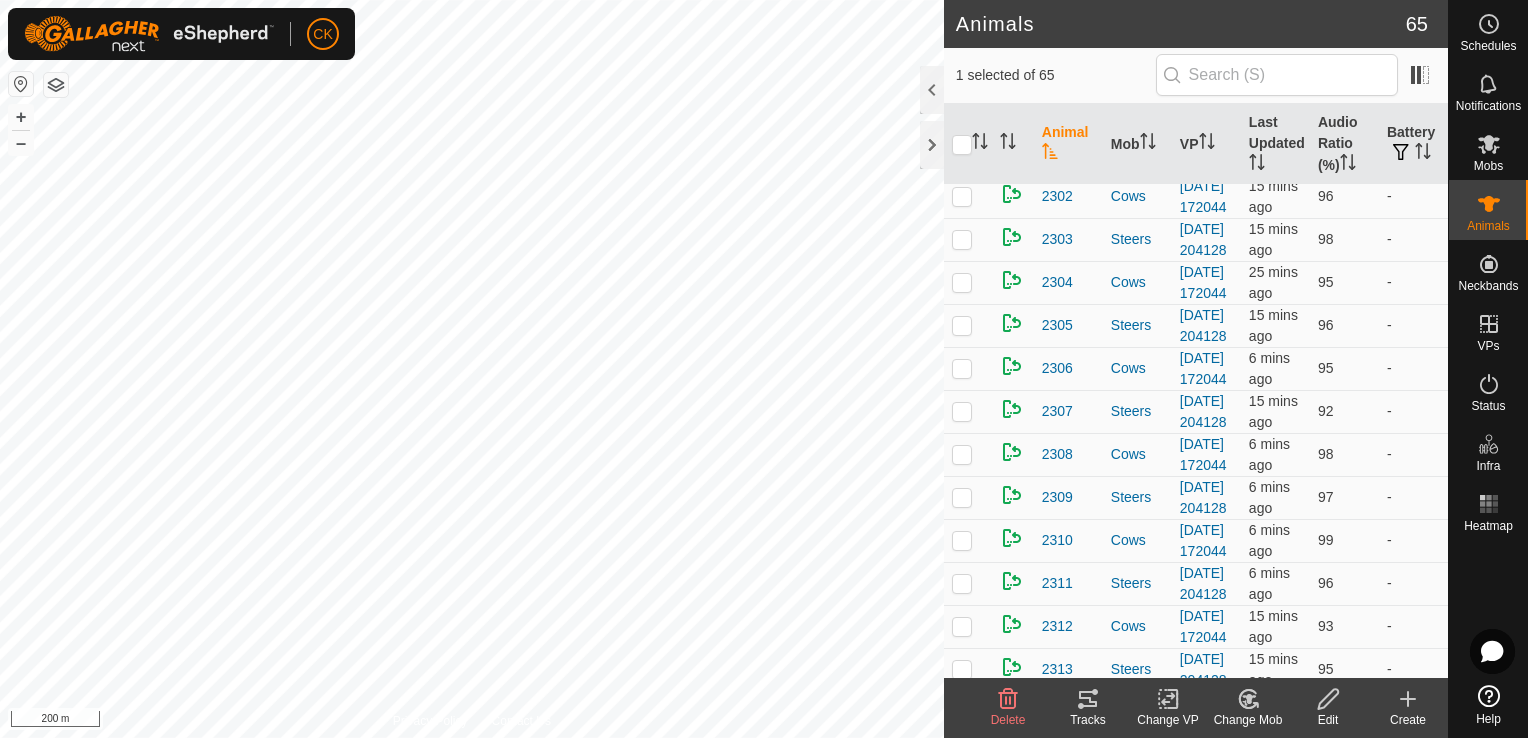 click at bounding box center [962, -105] 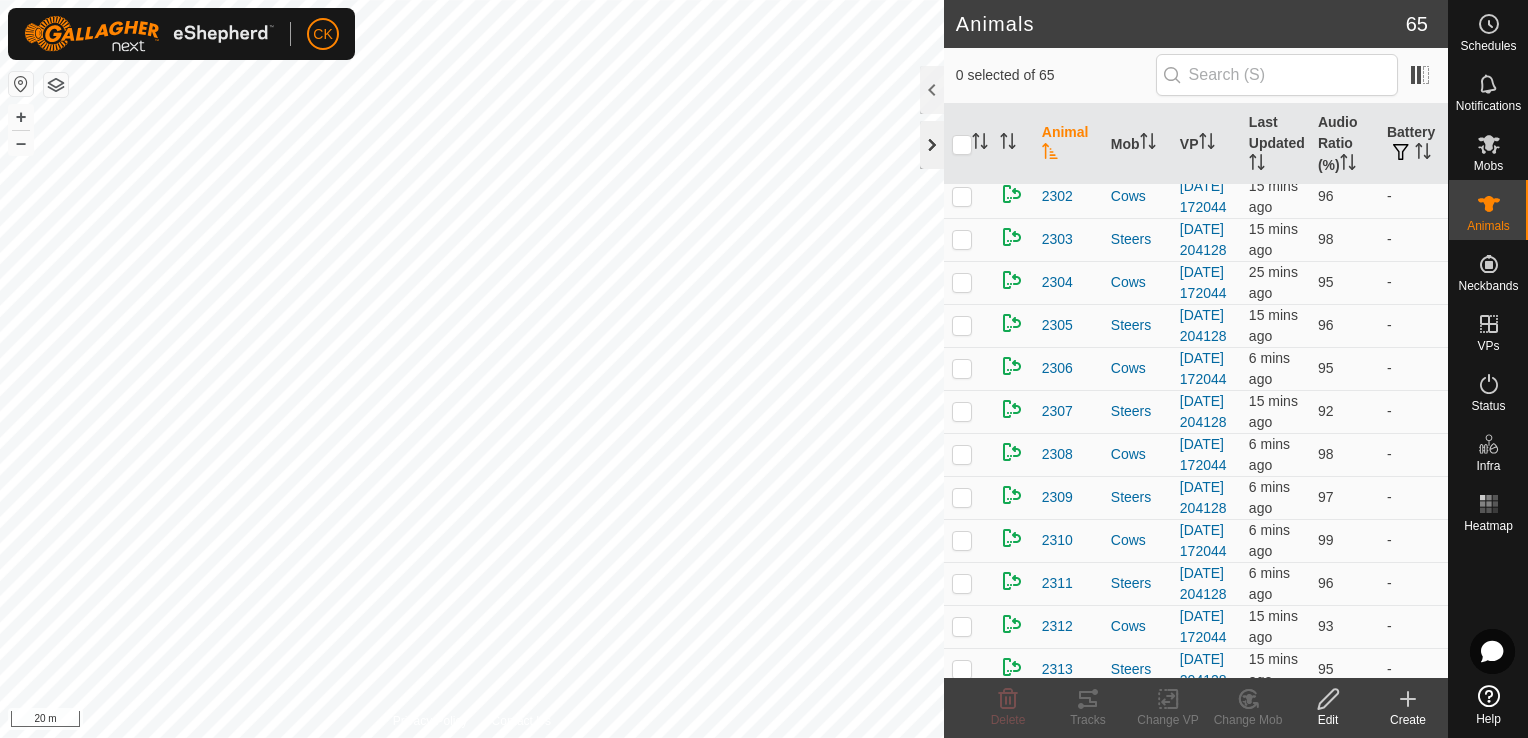 click 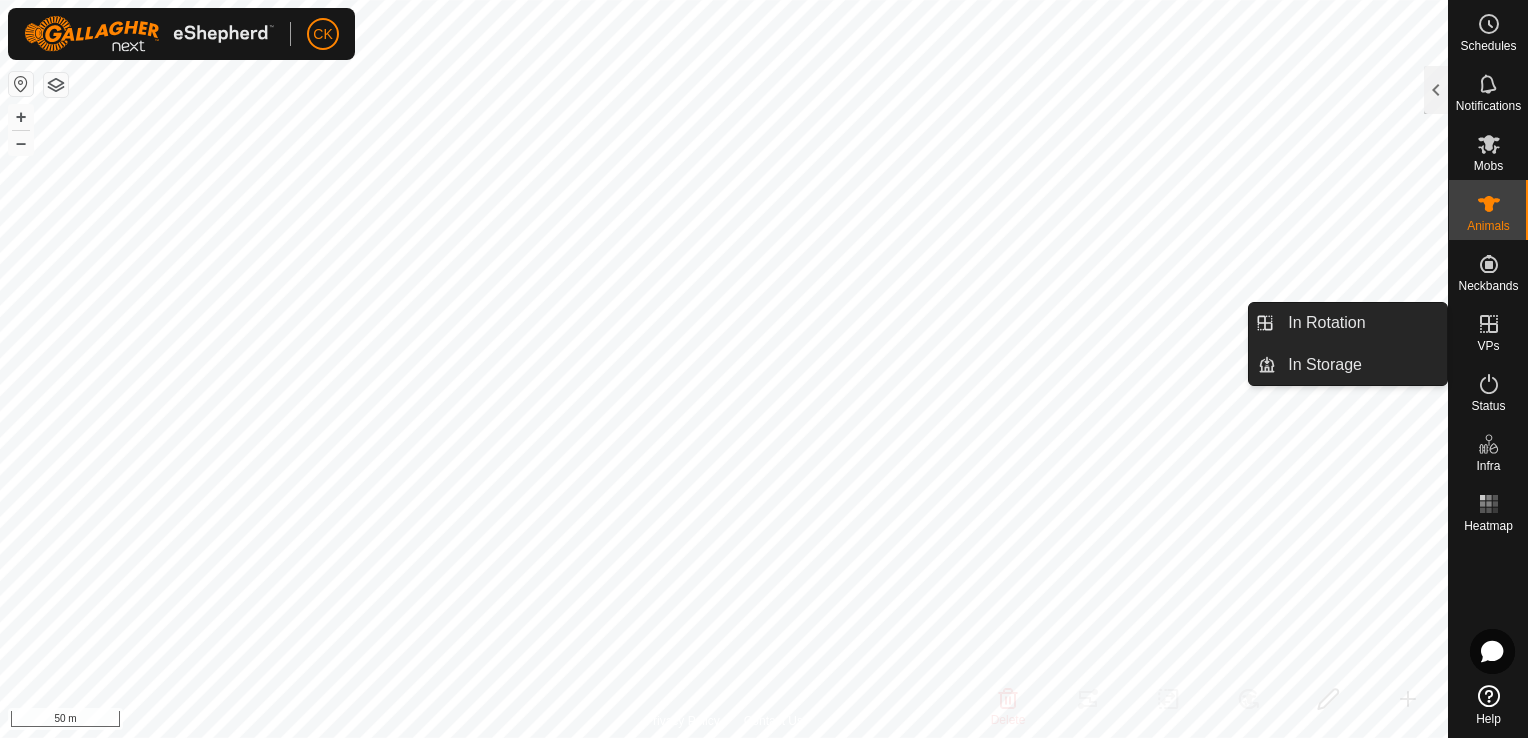 click 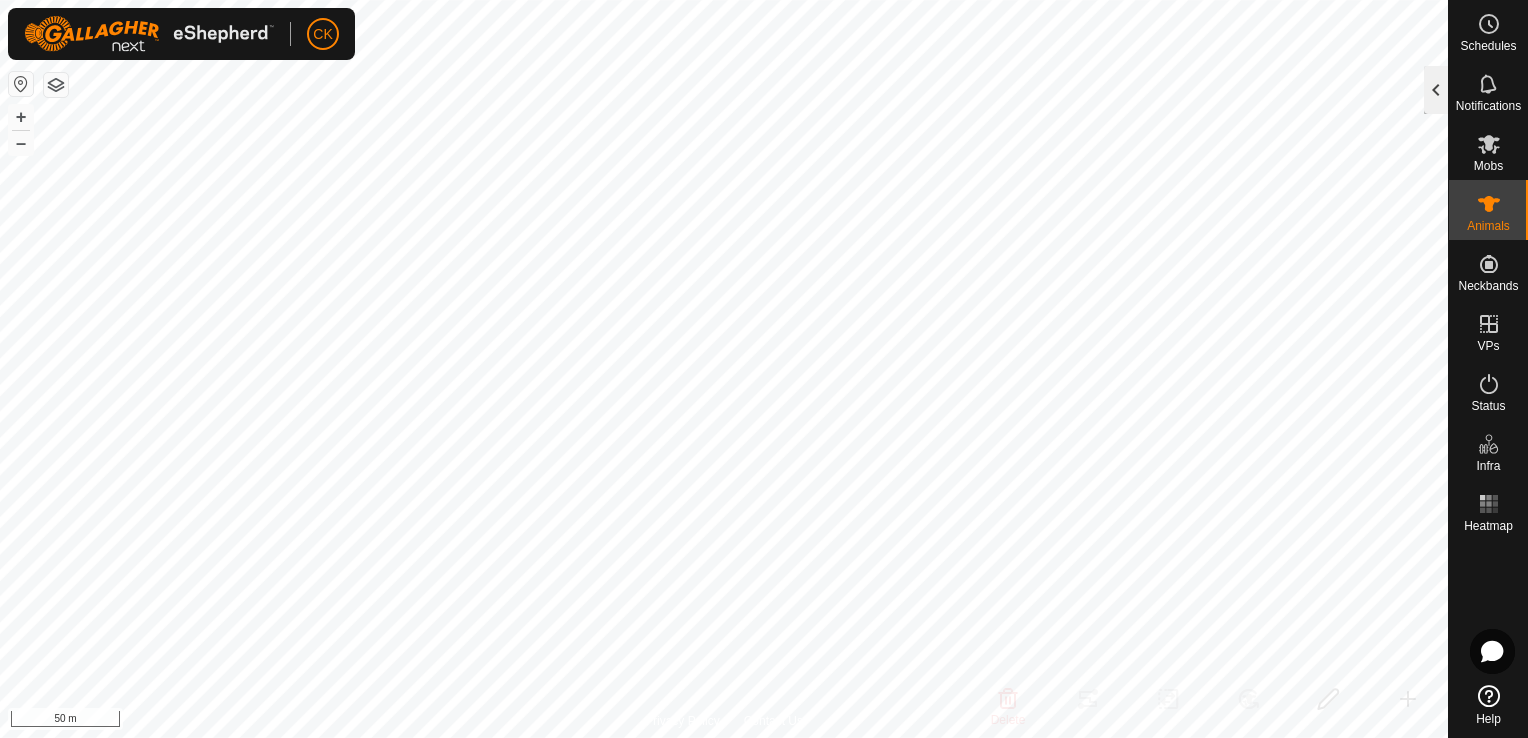 click 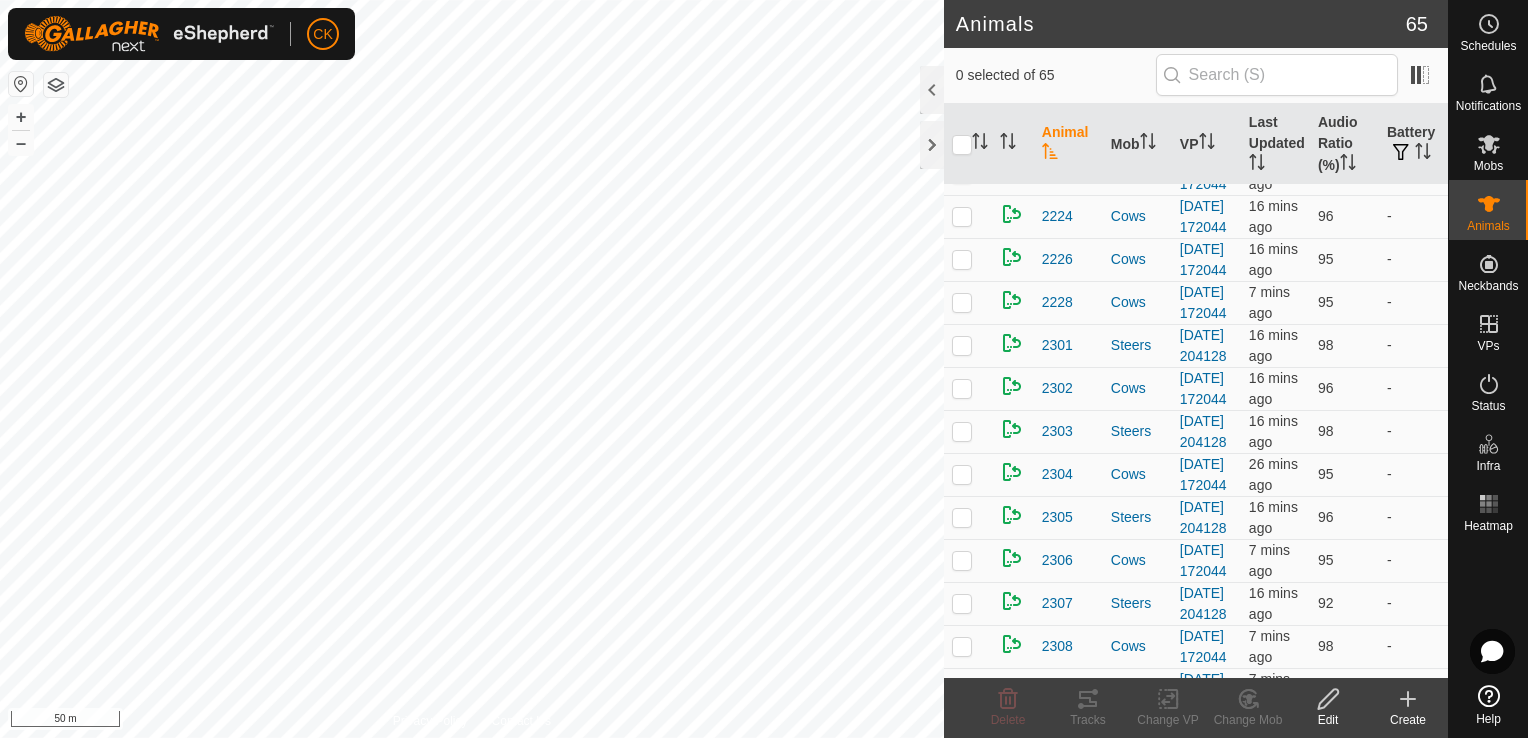 scroll, scrollTop: 1400, scrollLeft: 0, axis: vertical 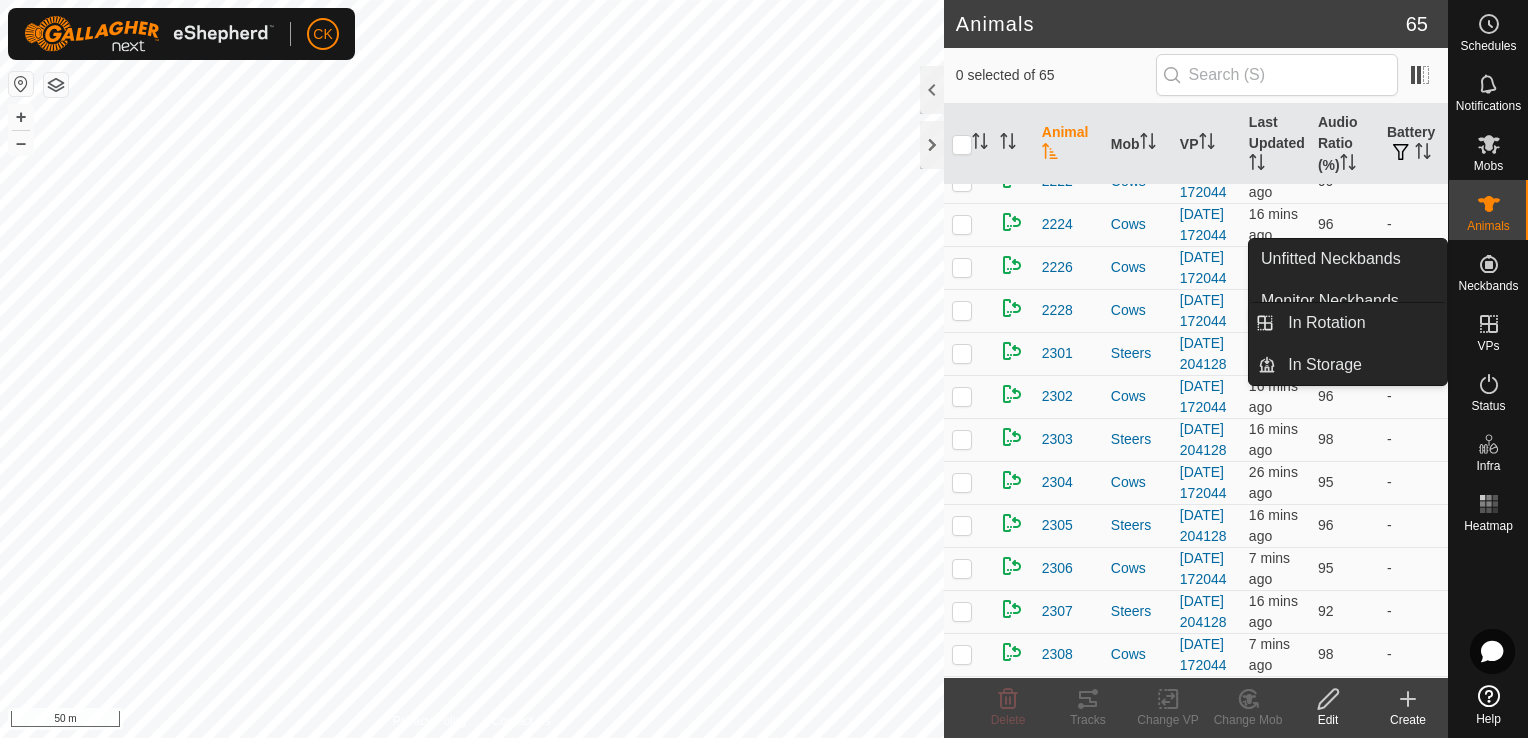 click 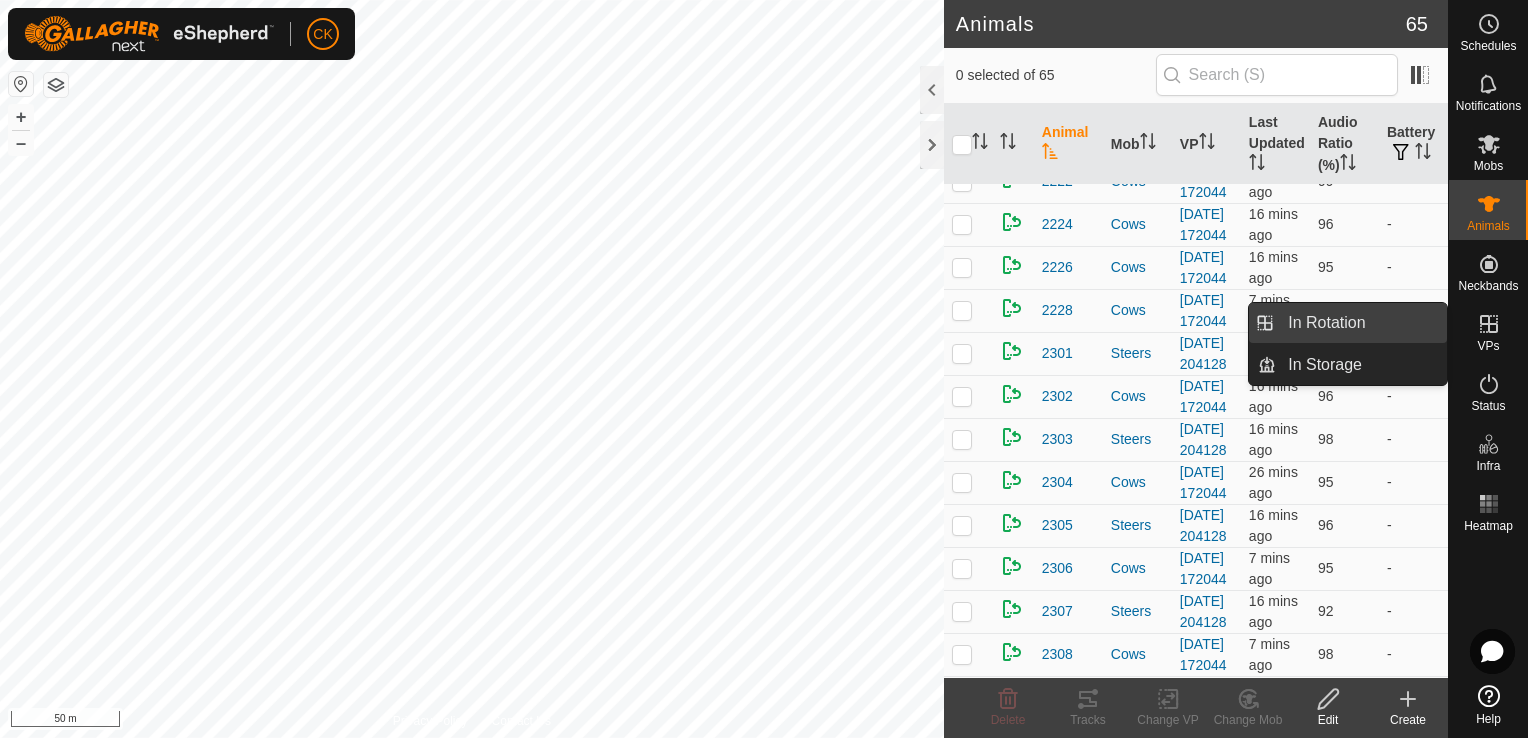 click on "In Rotation" at bounding box center (1361, 323) 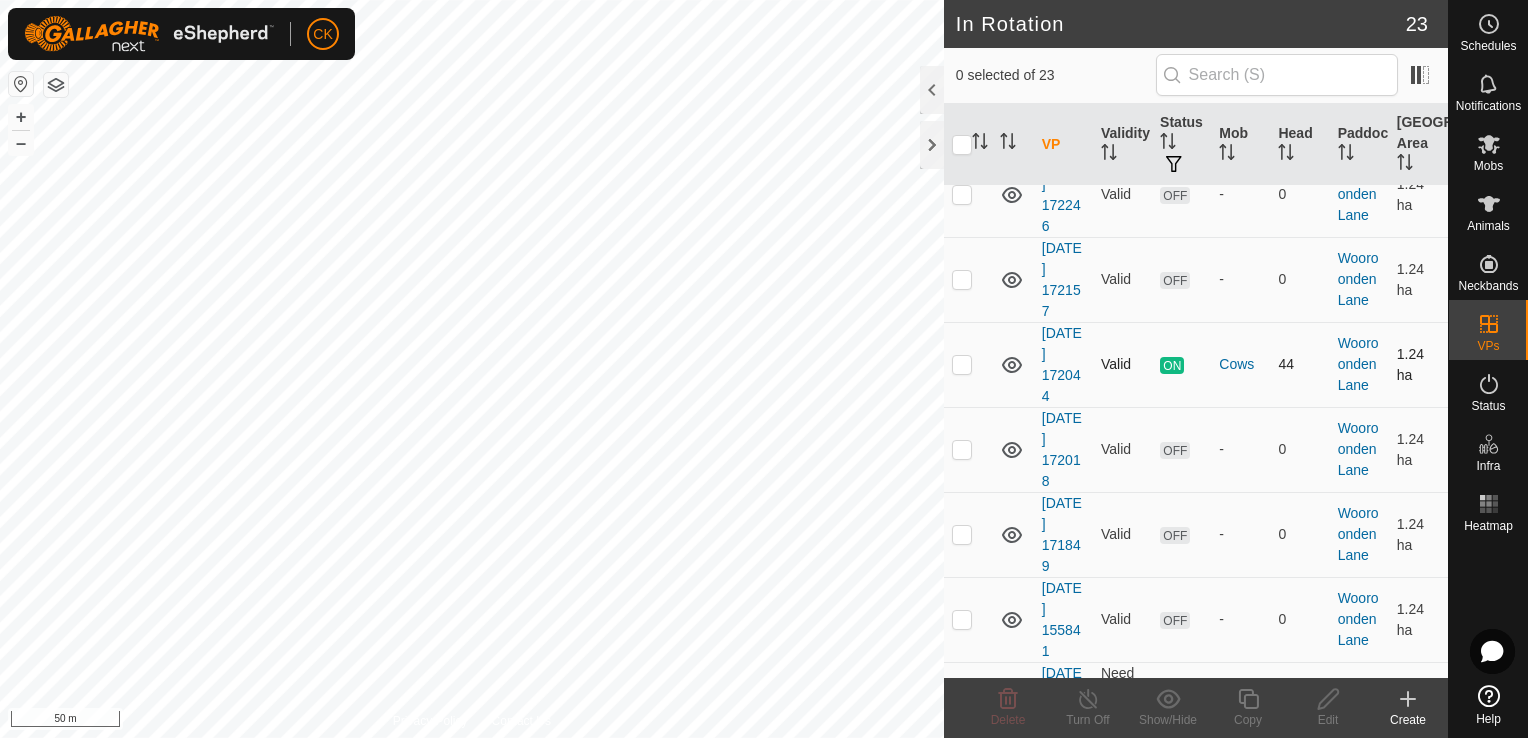 scroll, scrollTop: 1300, scrollLeft: 0, axis: vertical 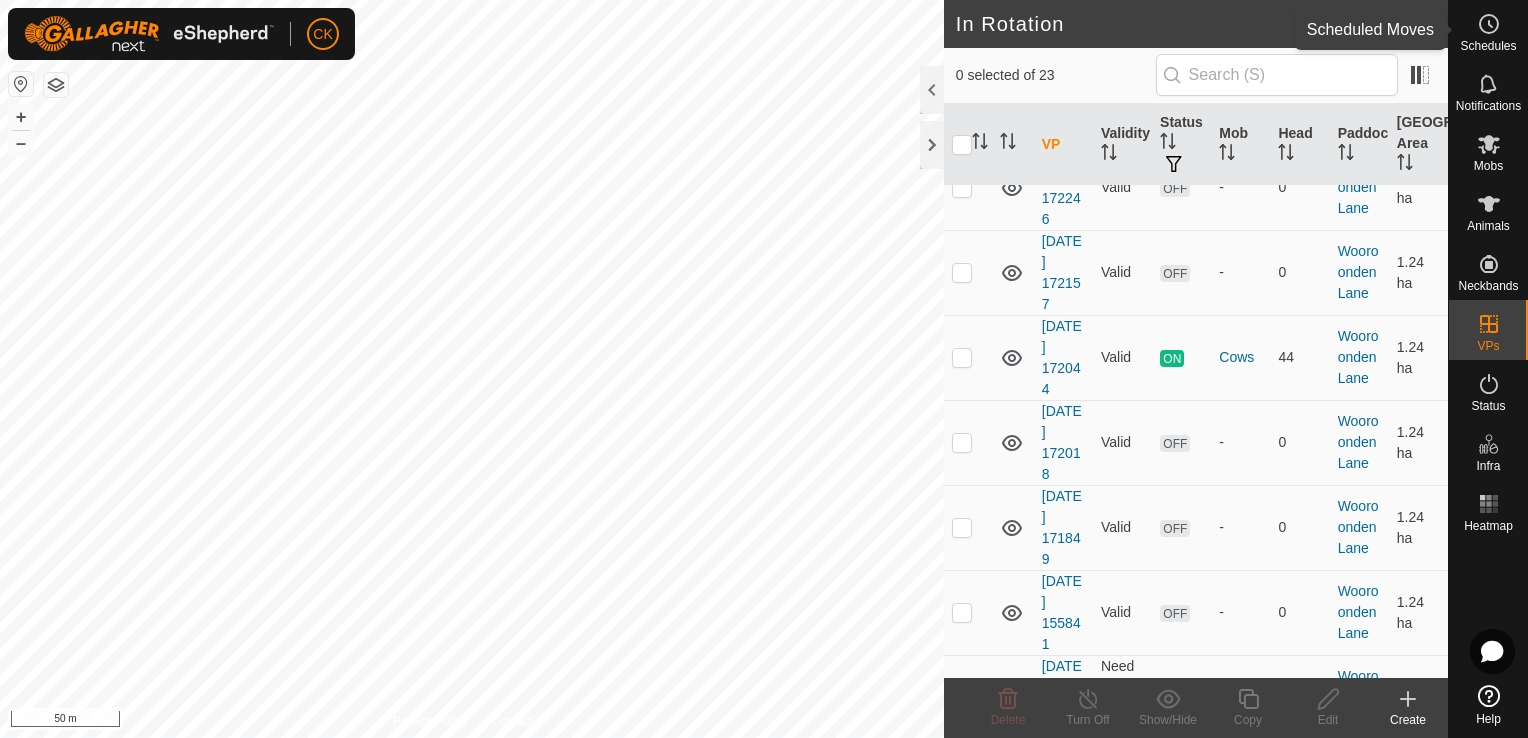 click 